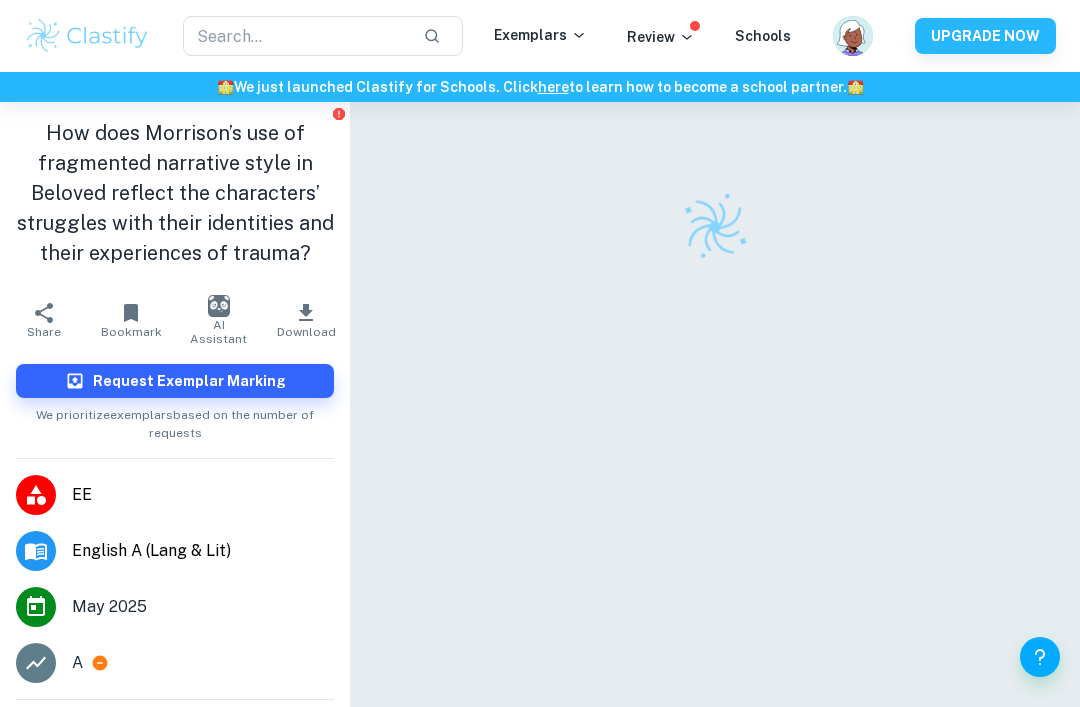 scroll, scrollTop: 0, scrollLeft: 0, axis: both 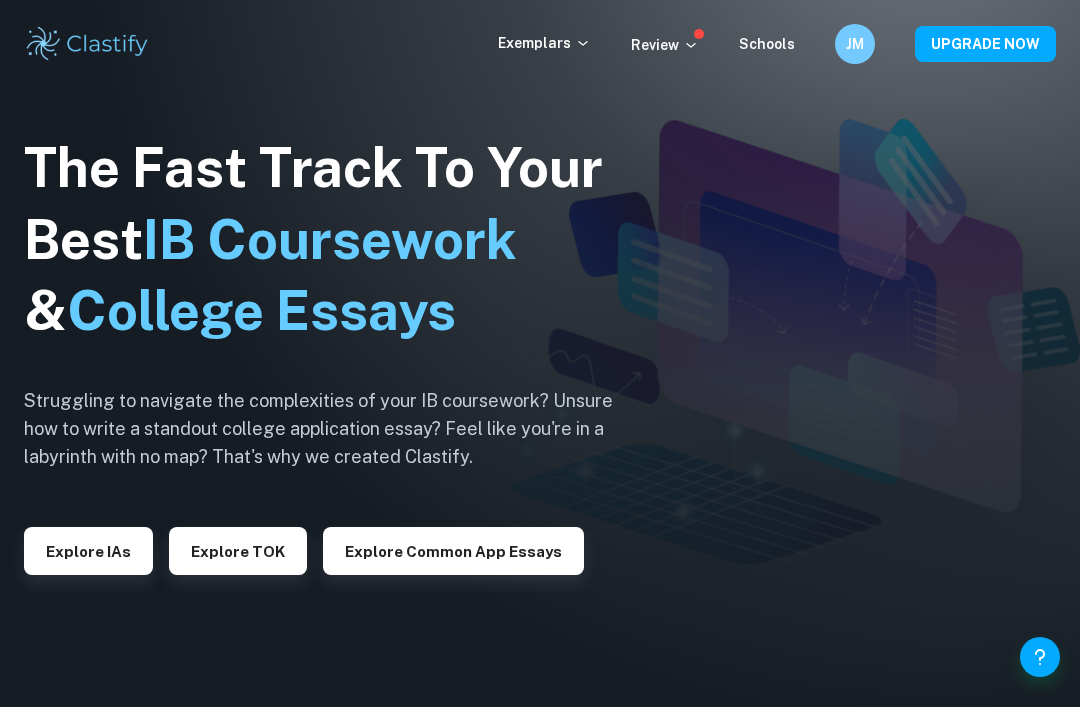 click on "Explore IAs" at bounding box center [88, 551] 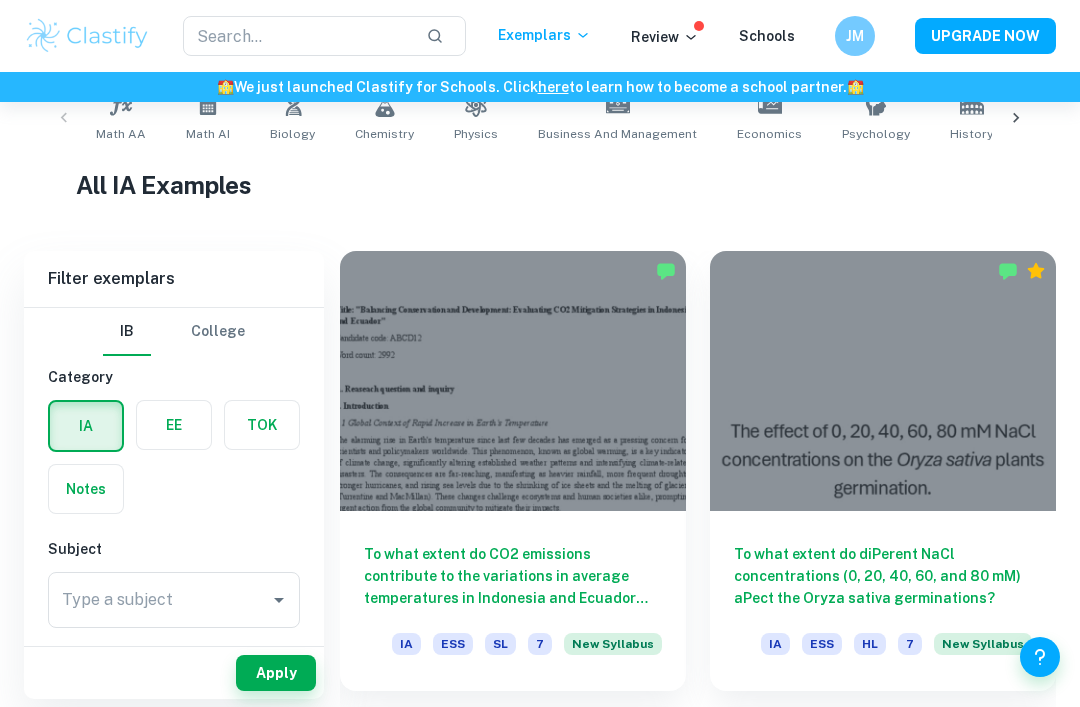 scroll, scrollTop: 425, scrollLeft: 0, axis: vertical 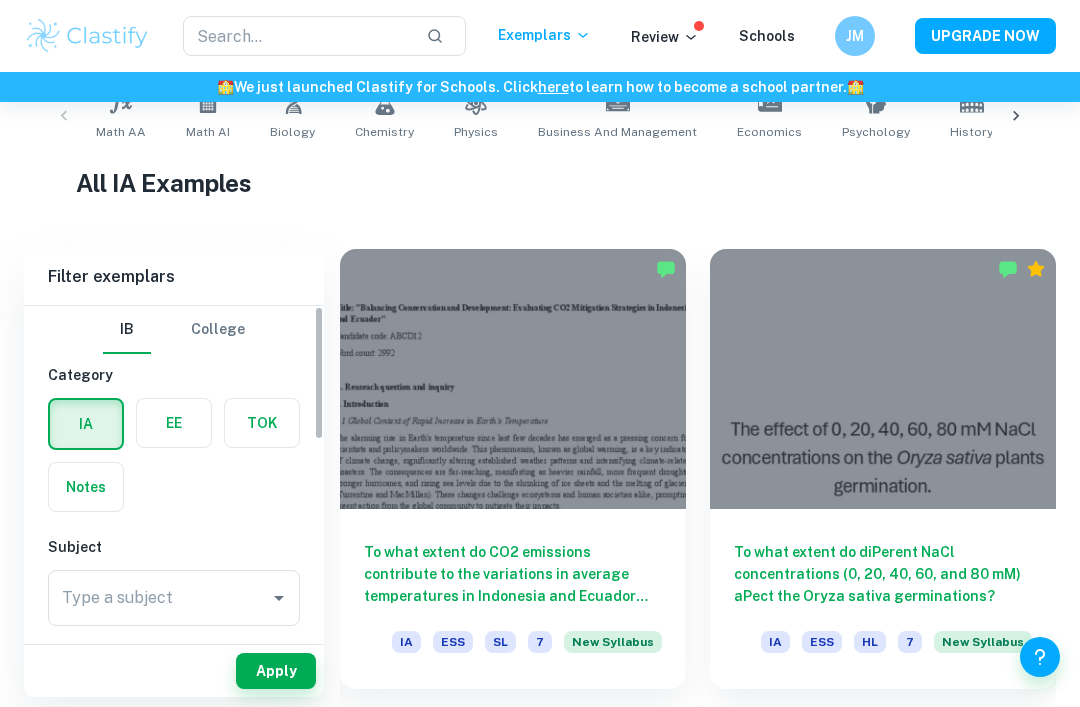 click at bounding box center (174, 423) 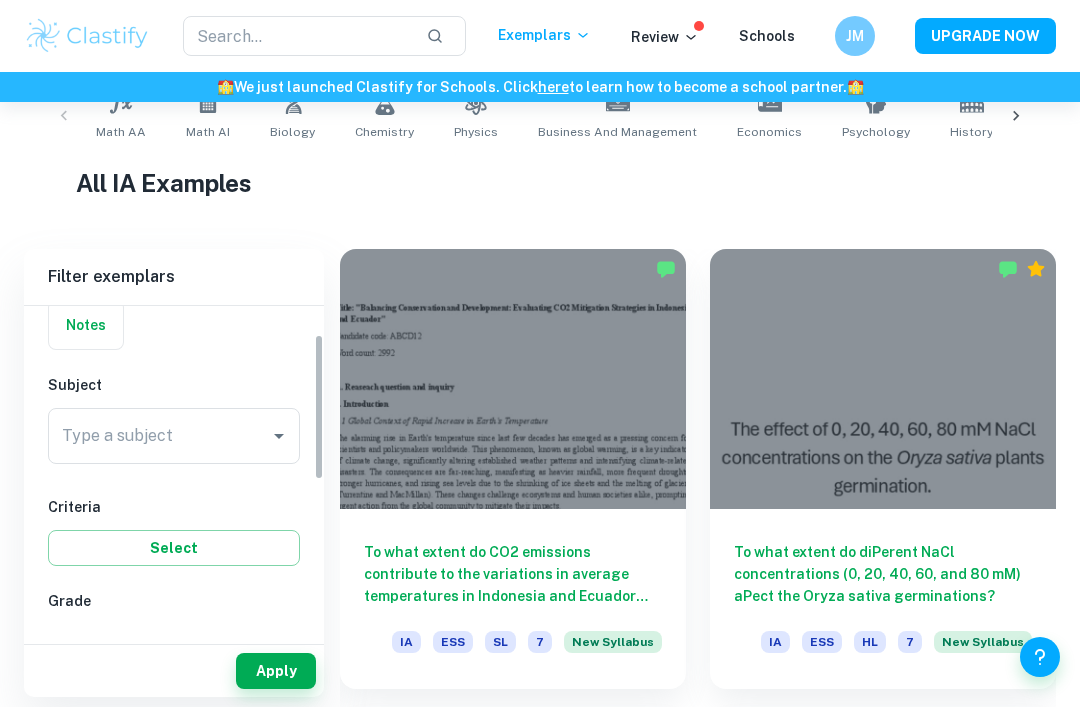 scroll, scrollTop: 195, scrollLeft: 0, axis: vertical 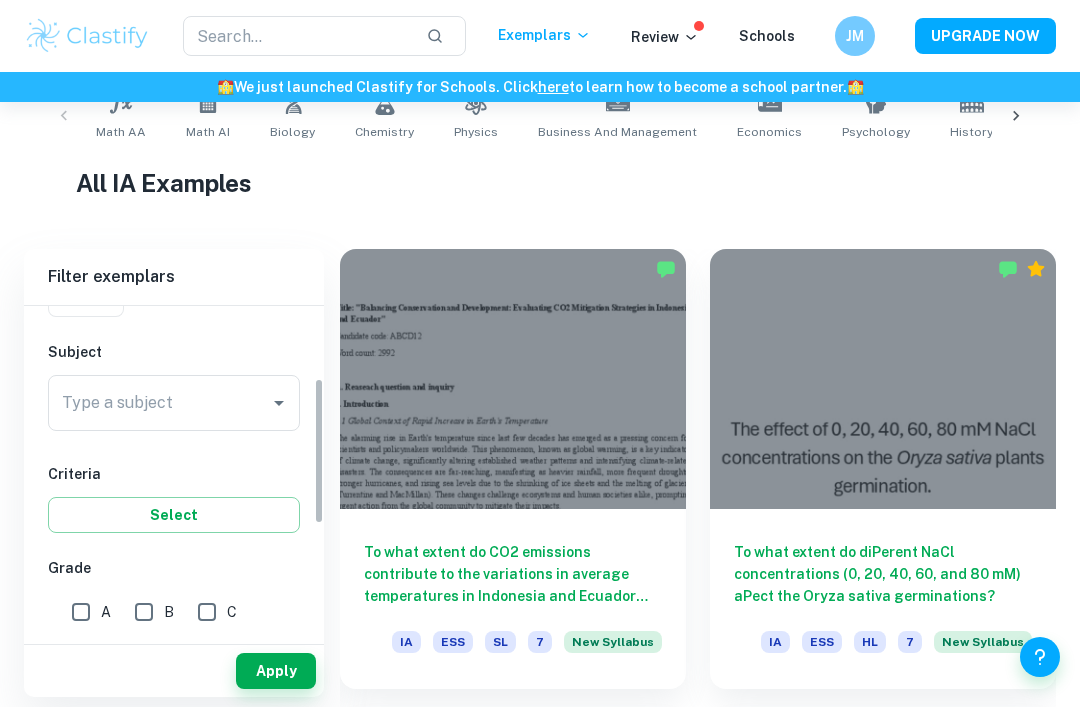 click on "Type a subject" at bounding box center [159, 403] 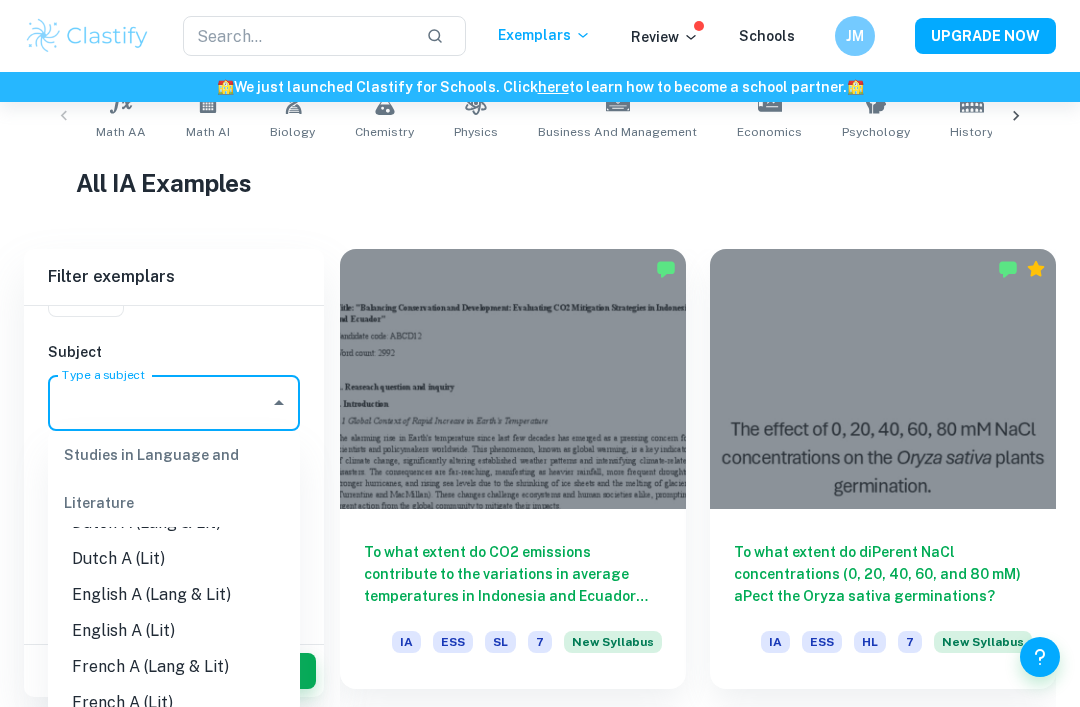 scroll, scrollTop: 176, scrollLeft: 0, axis: vertical 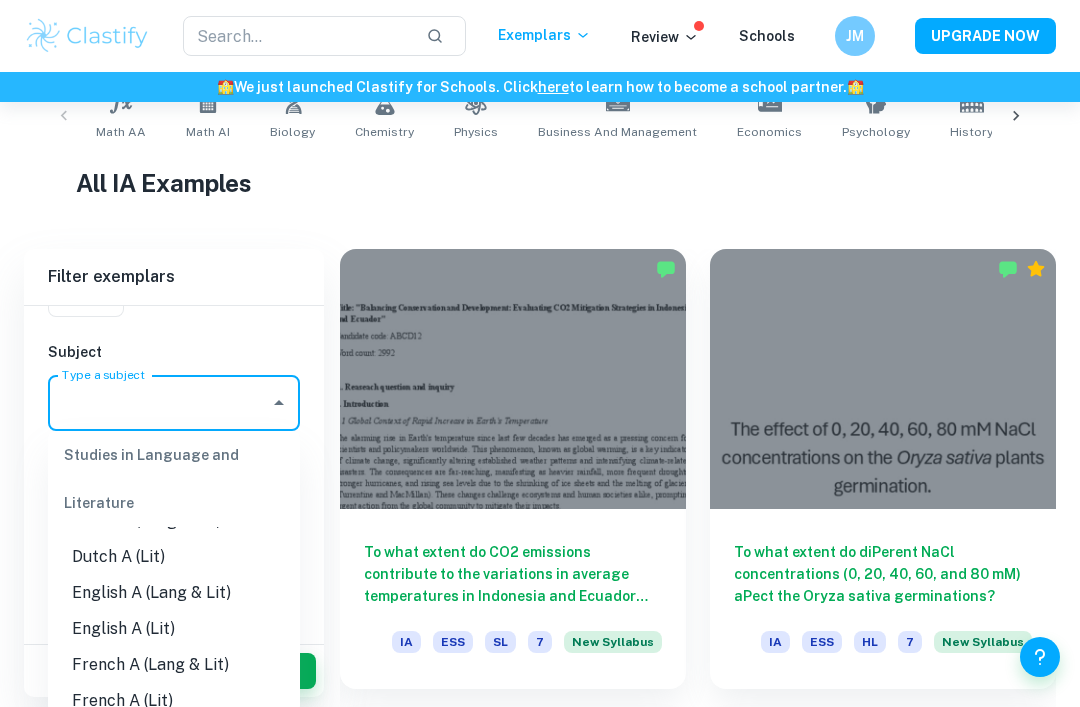 click on "English A (Lang & Lit)" at bounding box center (174, 593) 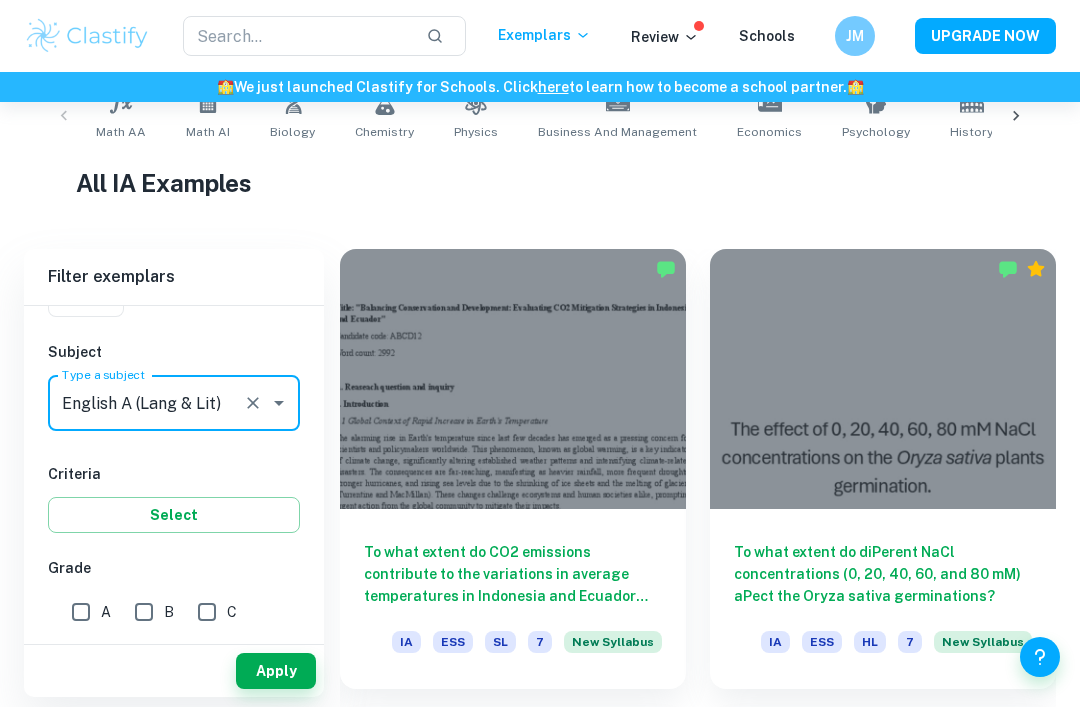 click on "A" at bounding box center [81, 612] 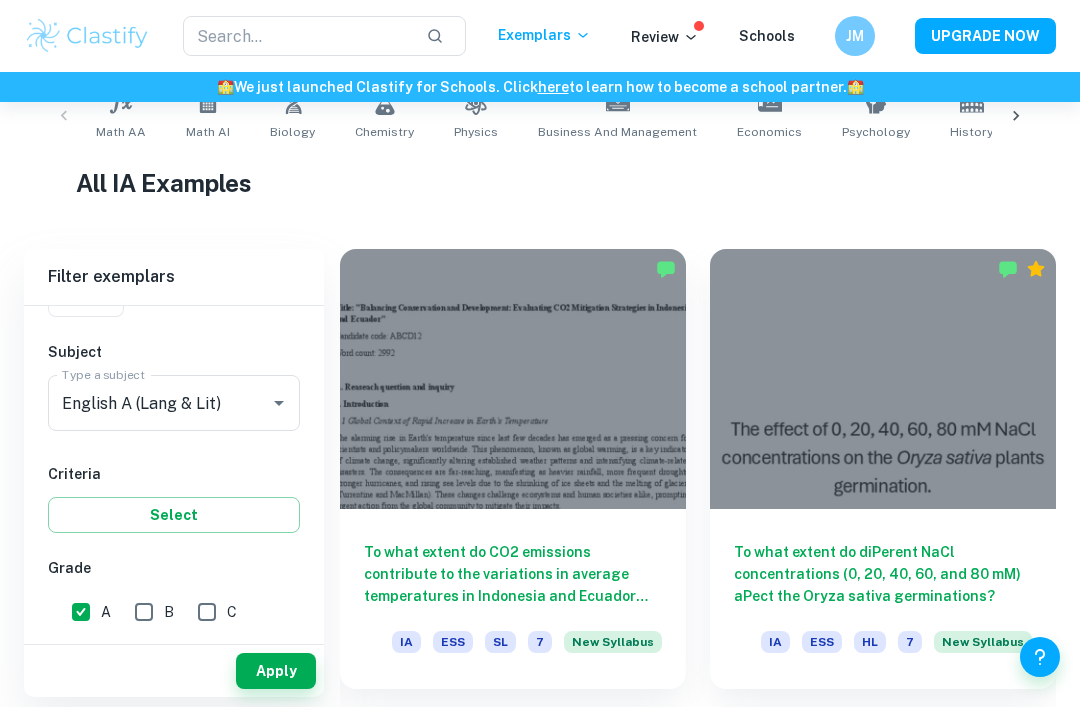 click on "Apply" at bounding box center (276, 671) 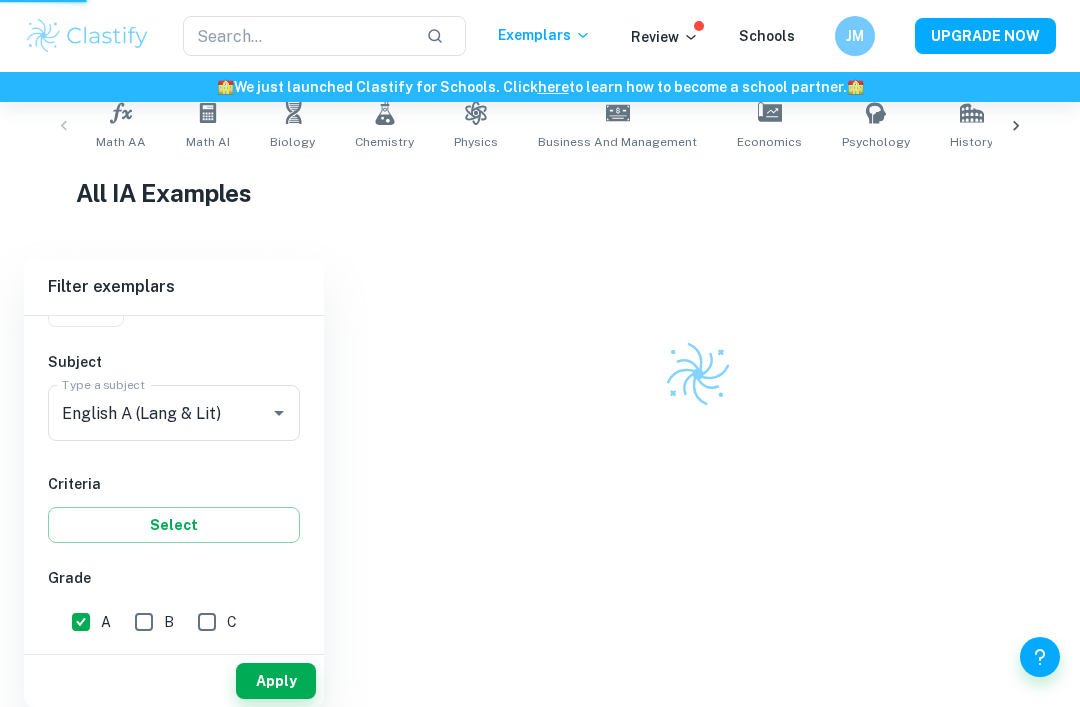 scroll, scrollTop: 375, scrollLeft: 0, axis: vertical 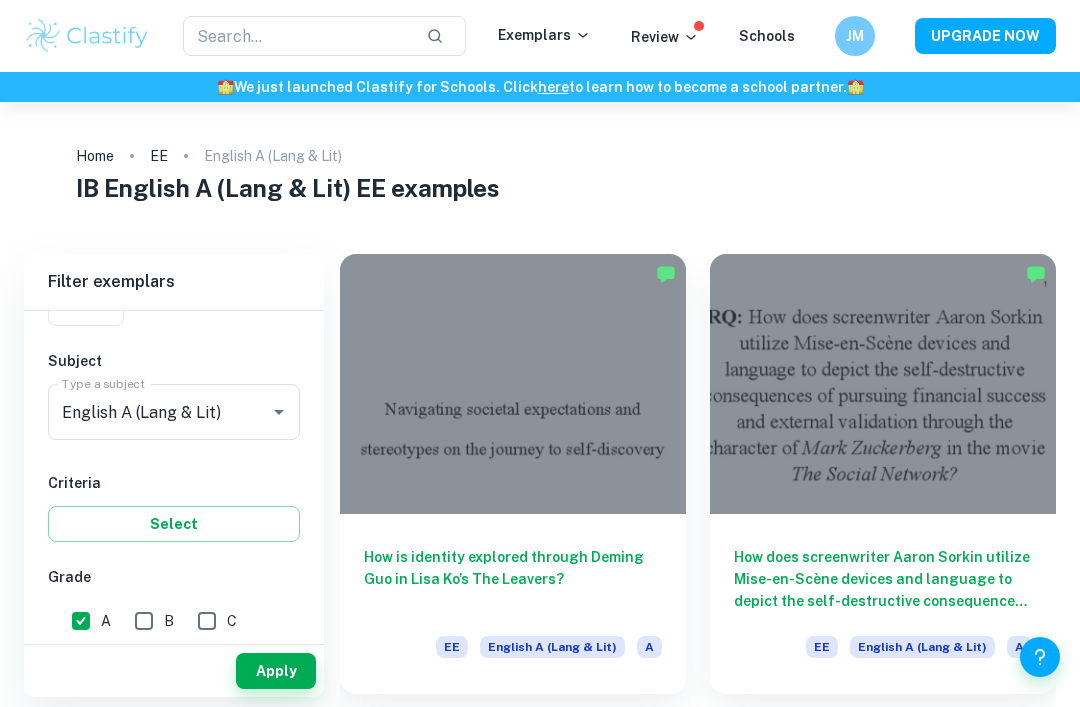 click at bounding box center [297, 36] 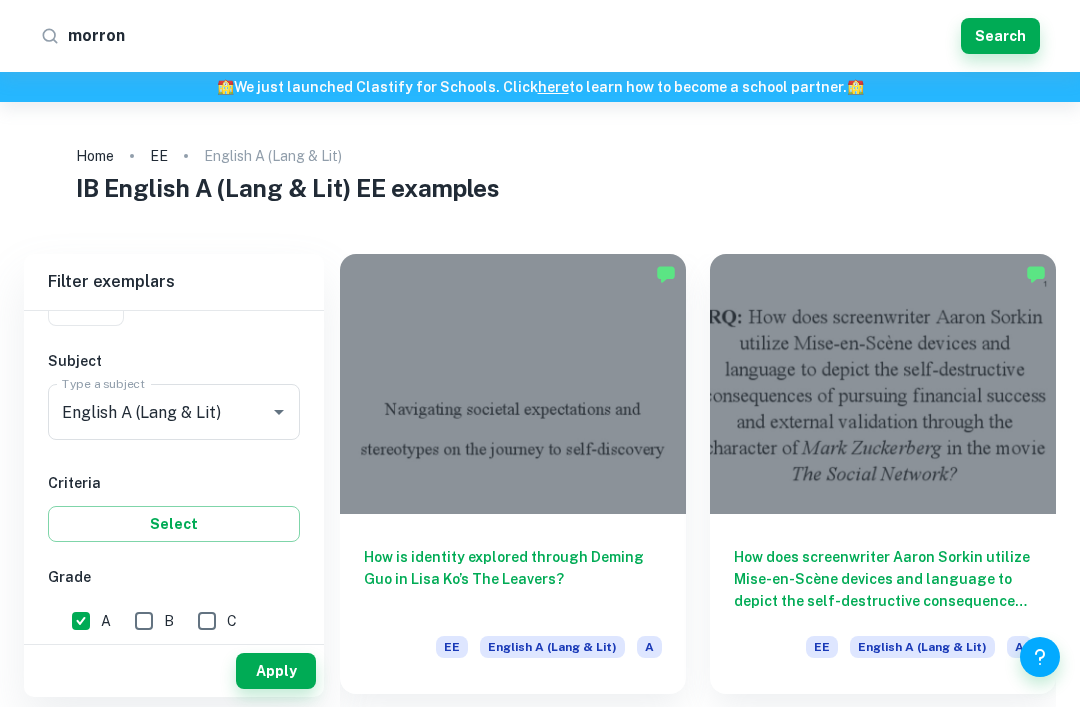 type on "morrons" 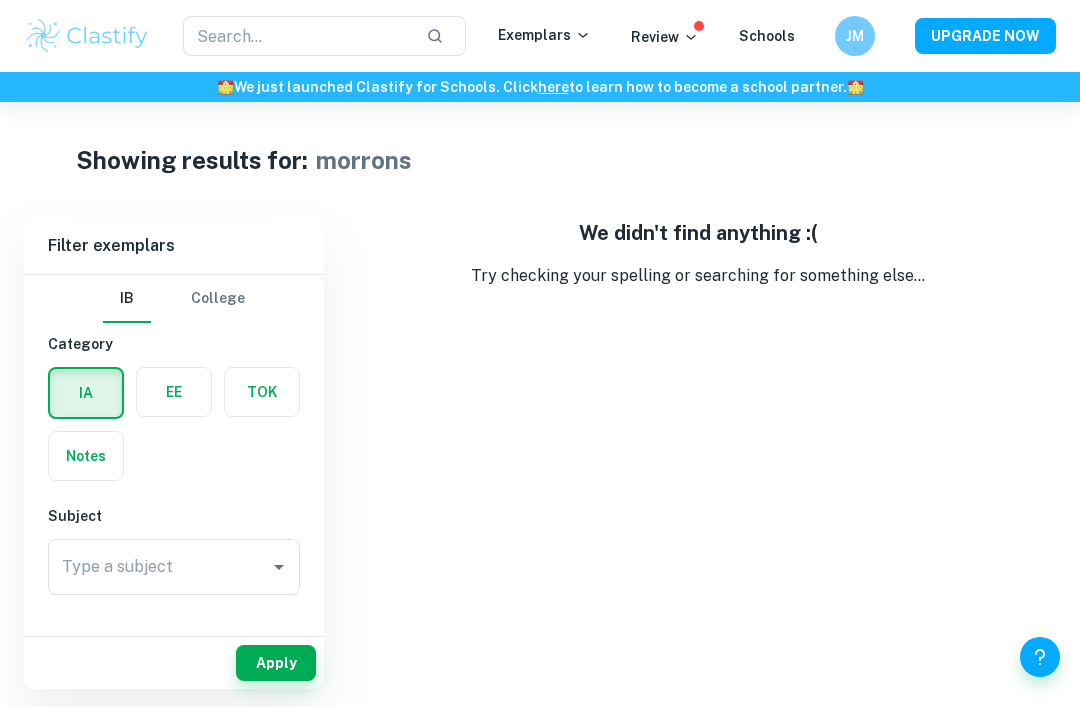 scroll, scrollTop: 0, scrollLeft: 0, axis: both 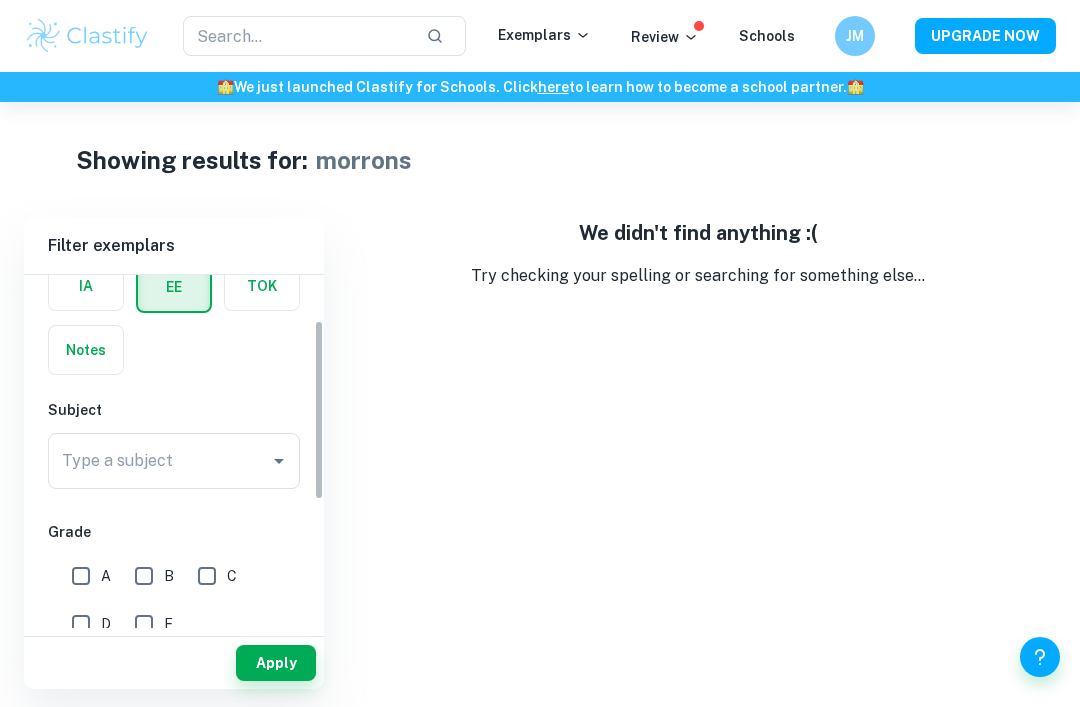 click 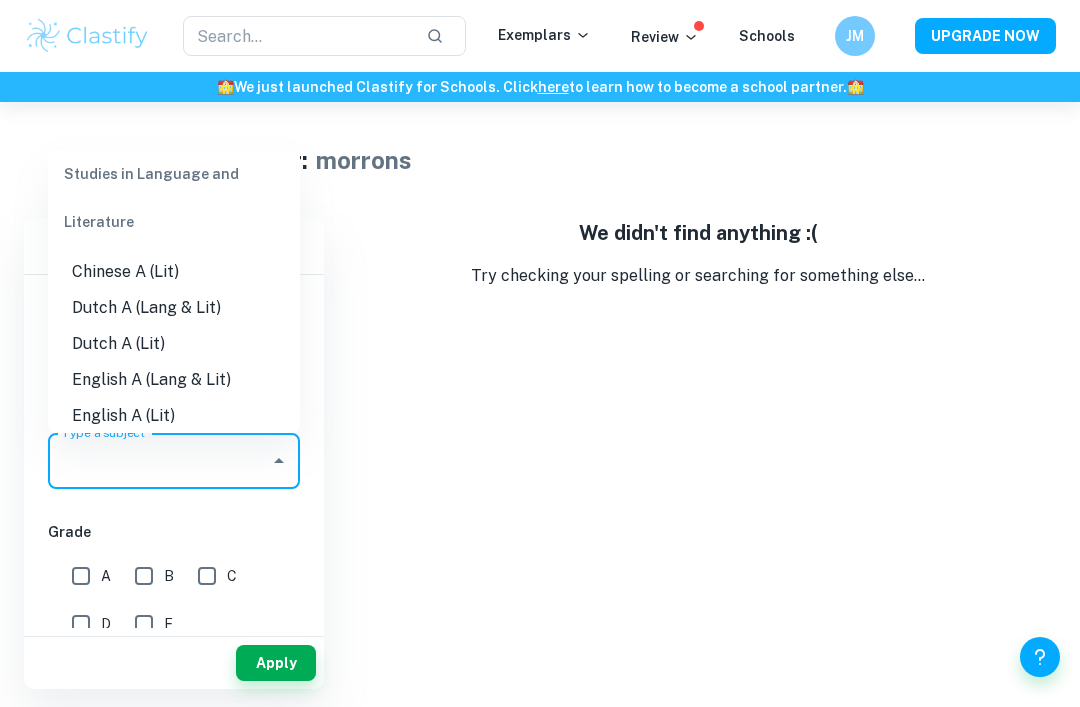 scroll, scrollTop: 136, scrollLeft: 0, axis: vertical 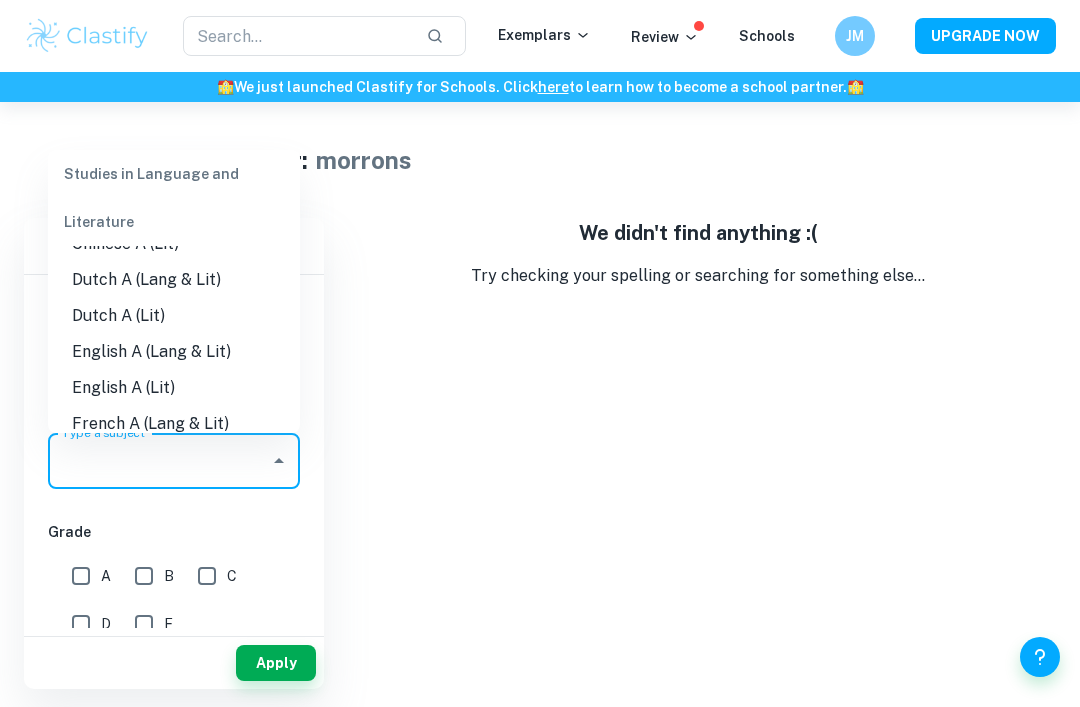 click on "English A (Lang & Lit)" at bounding box center [174, 352] 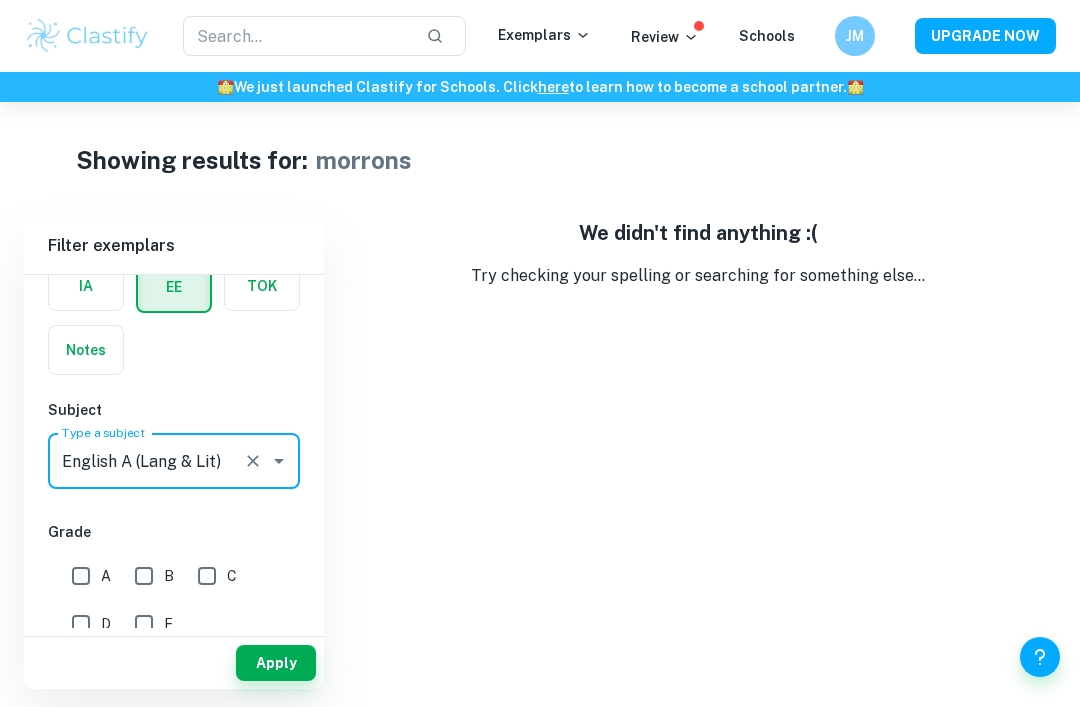 click on "A" at bounding box center [81, 576] 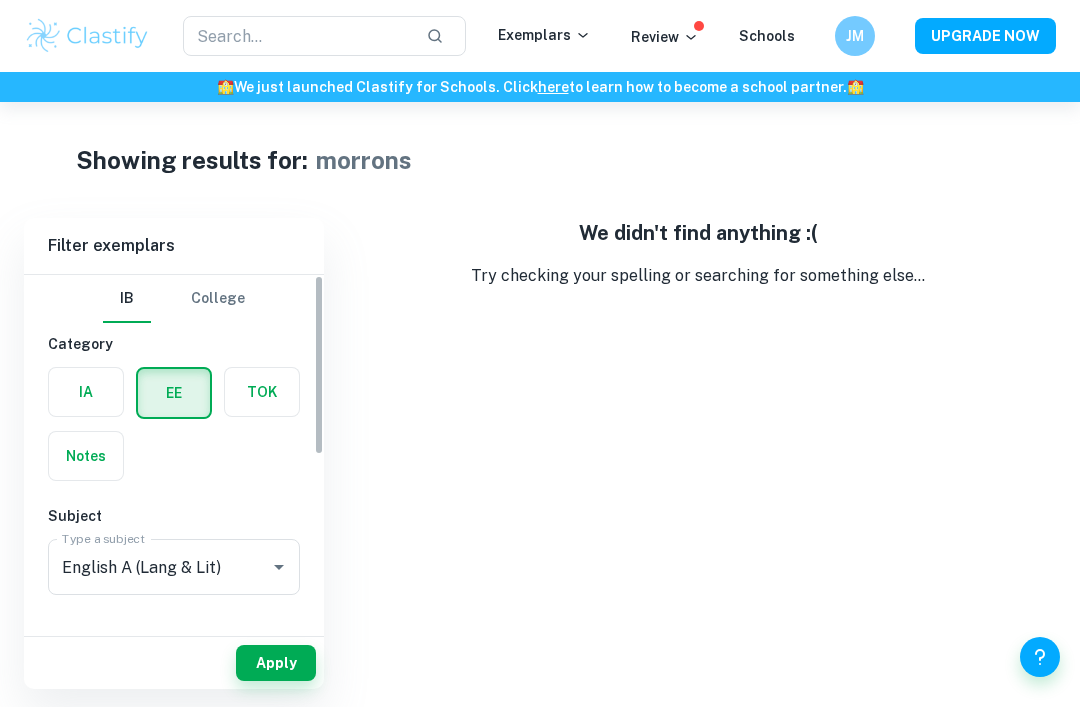 scroll, scrollTop: 0, scrollLeft: 0, axis: both 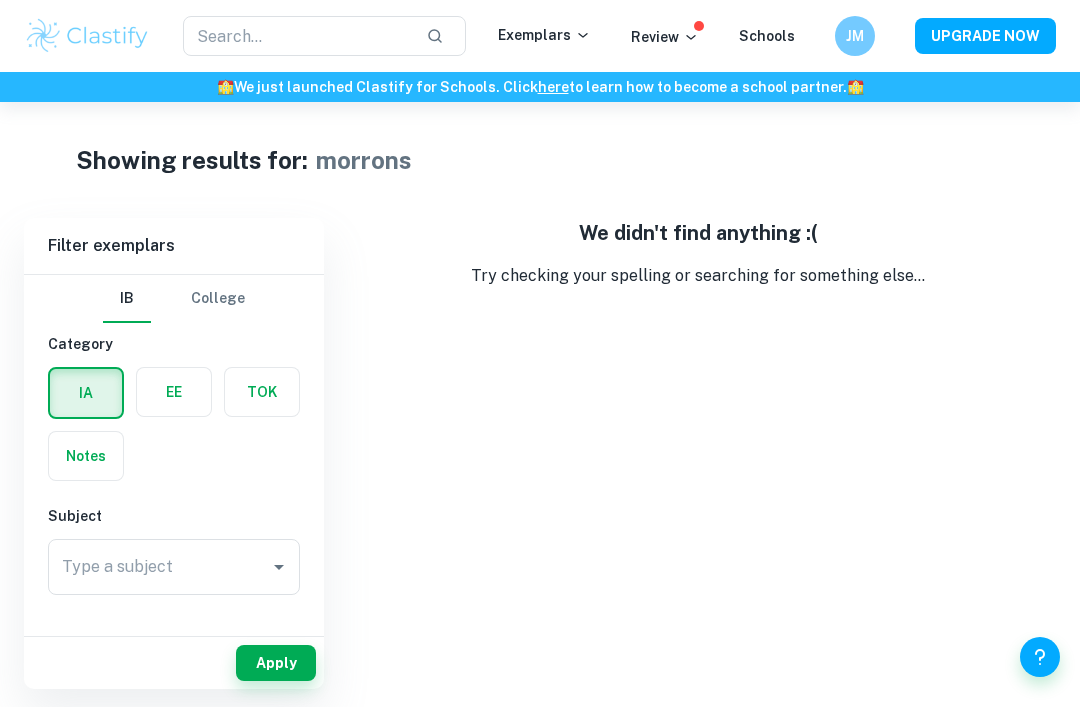 click at bounding box center [297, 36] 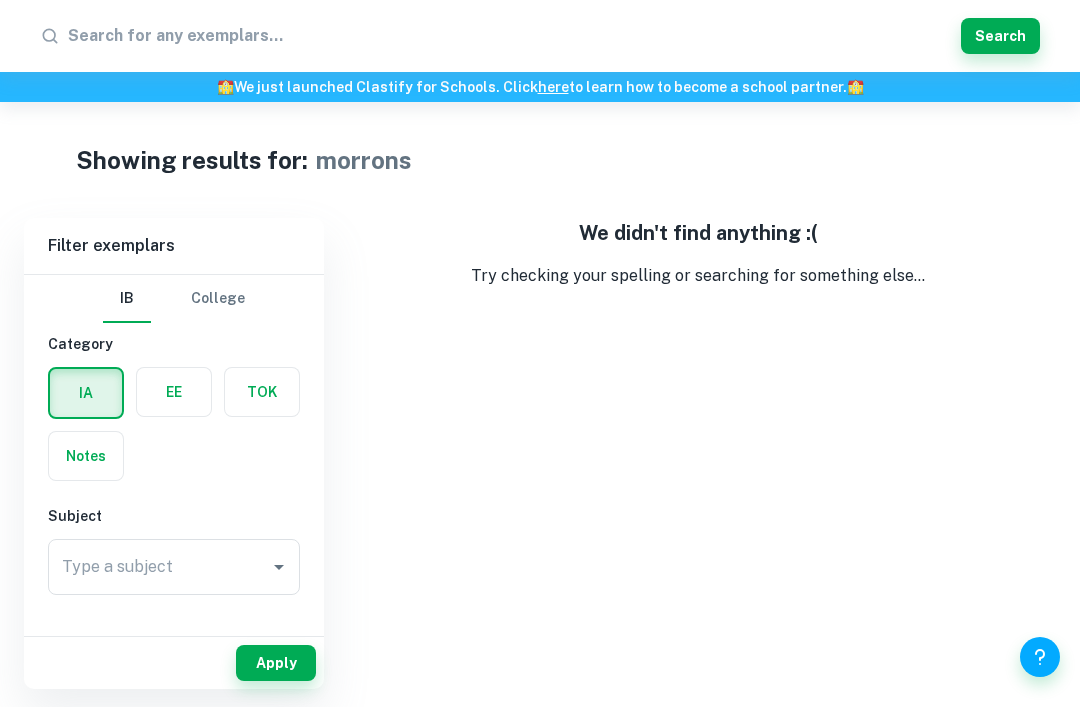 click on "Search" at bounding box center (1000, 36) 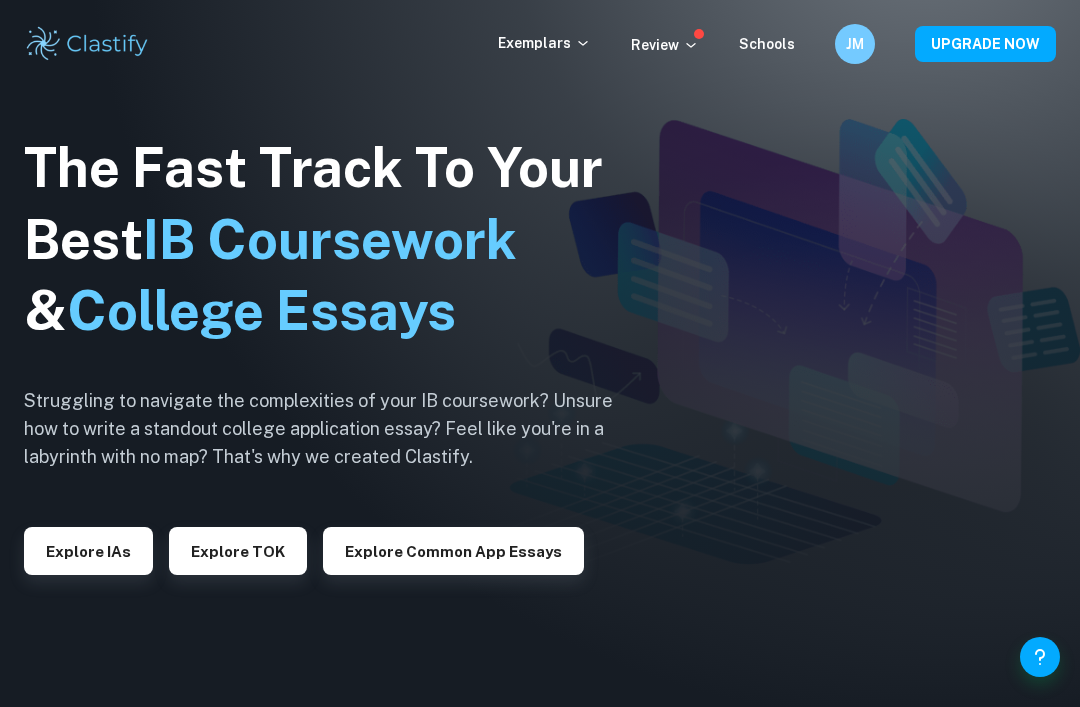 scroll, scrollTop: 0, scrollLeft: 0, axis: both 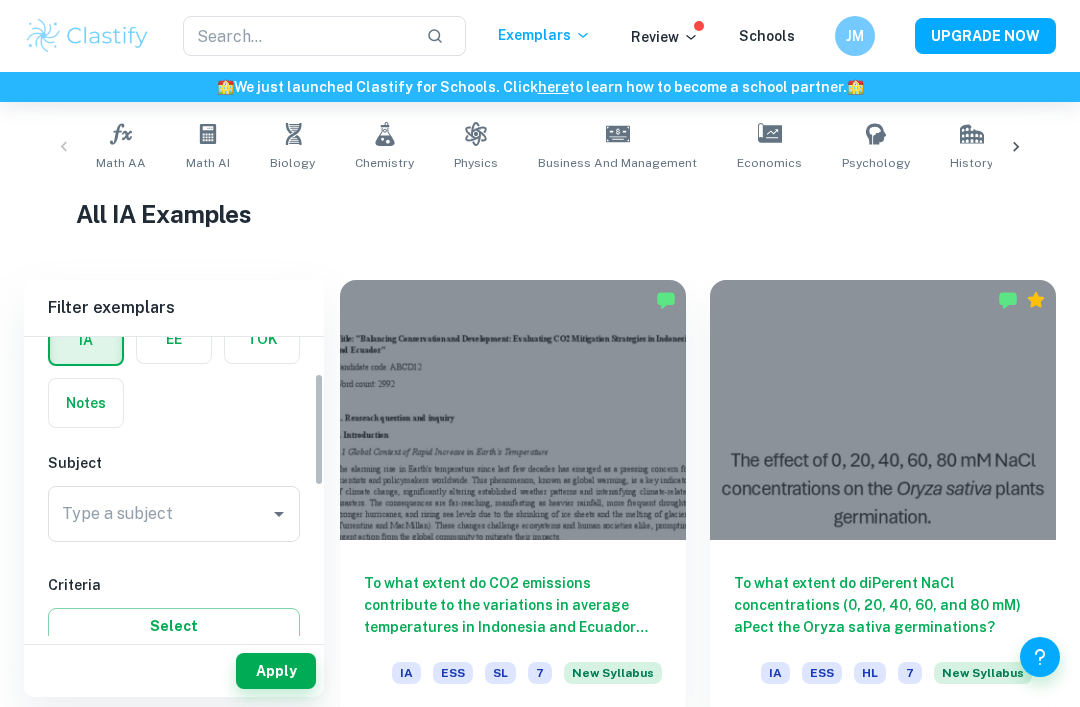 click on "Type a subject" at bounding box center [159, 514] 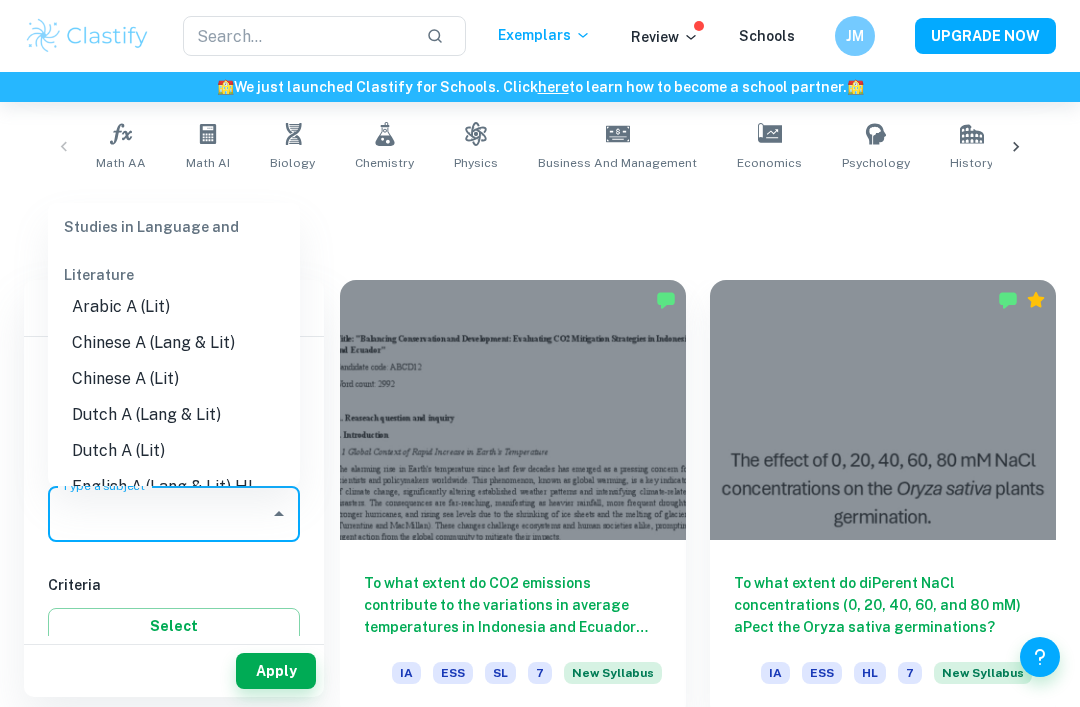 scroll, scrollTop: 159, scrollLeft: 0, axis: vertical 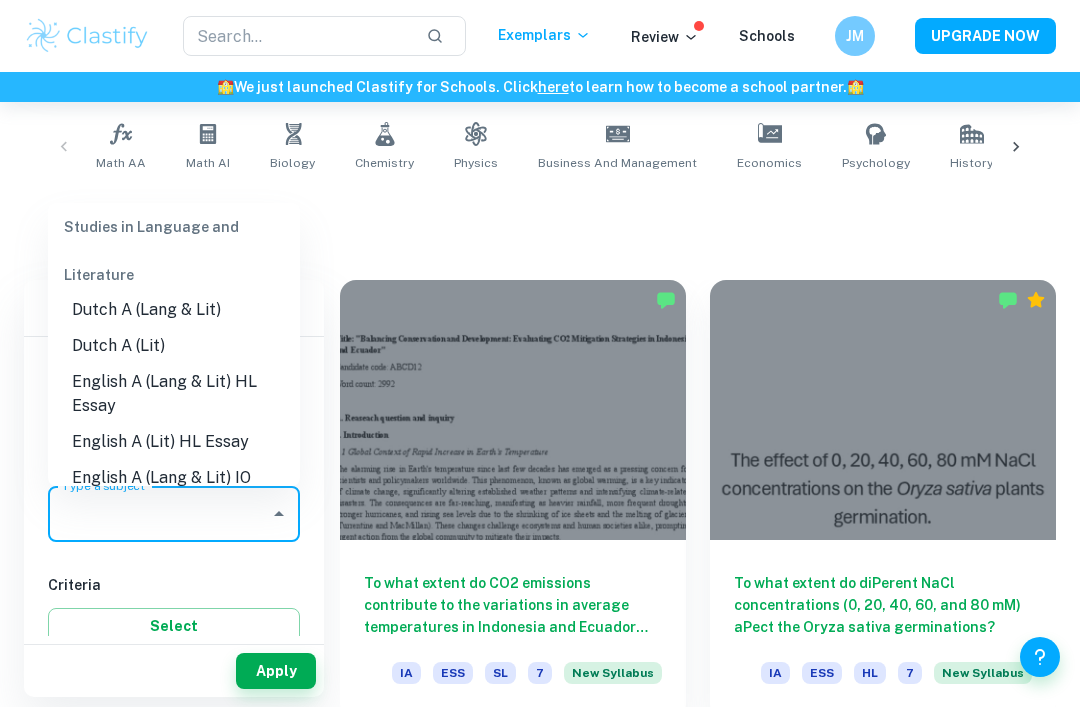 click on "English A (Lang & Lit) HL Essay" at bounding box center [174, 394] 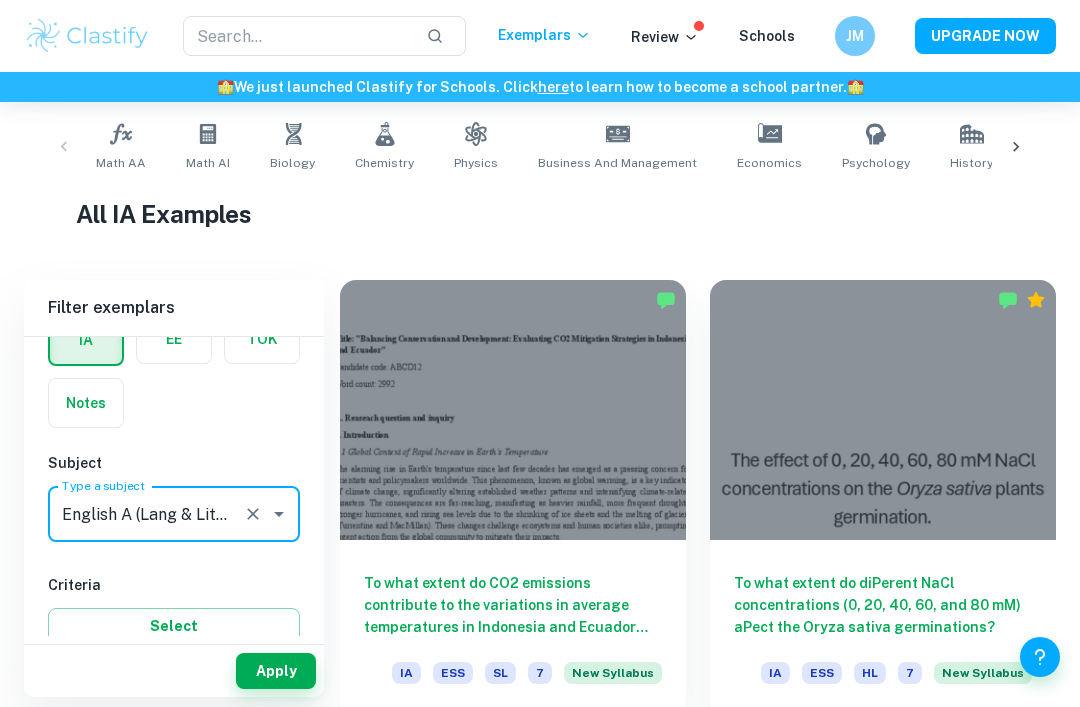 click 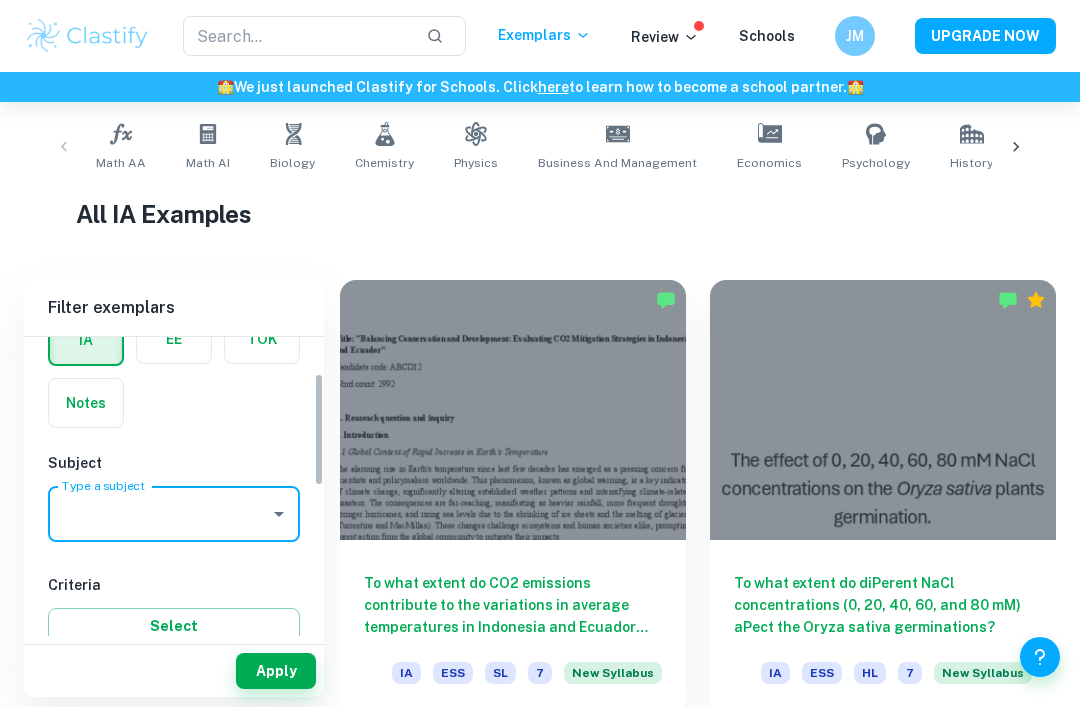 click on "Type a subject" at bounding box center [159, 514] 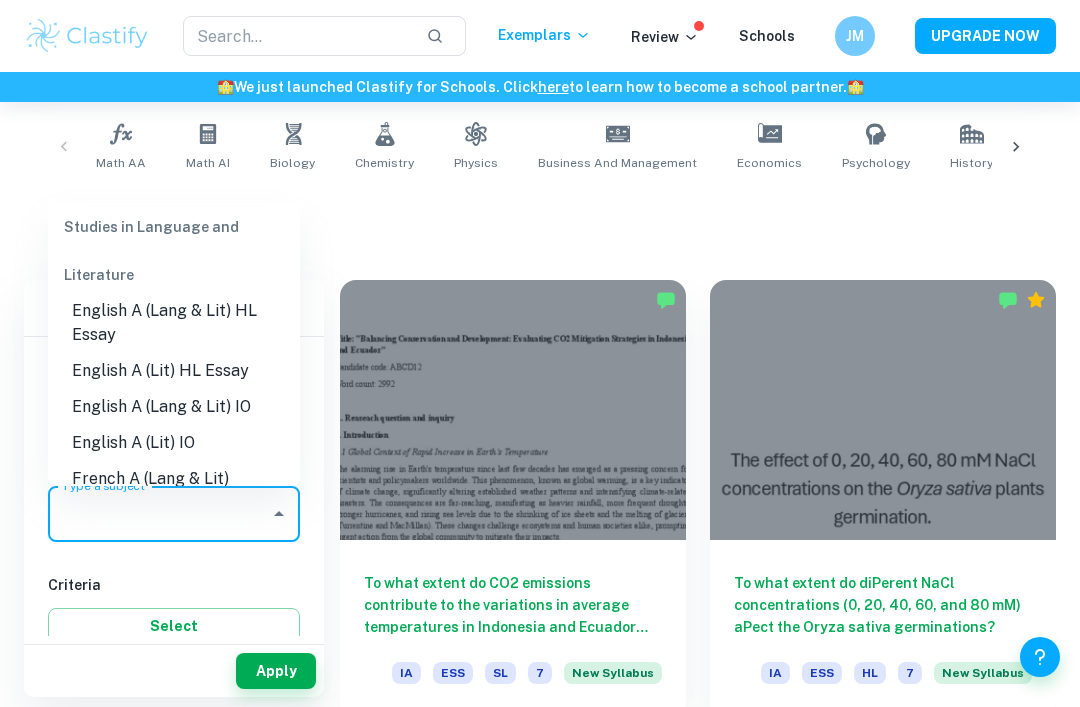 scroll, scrollTop: 181, scrollLeft: 0, axis: vertical 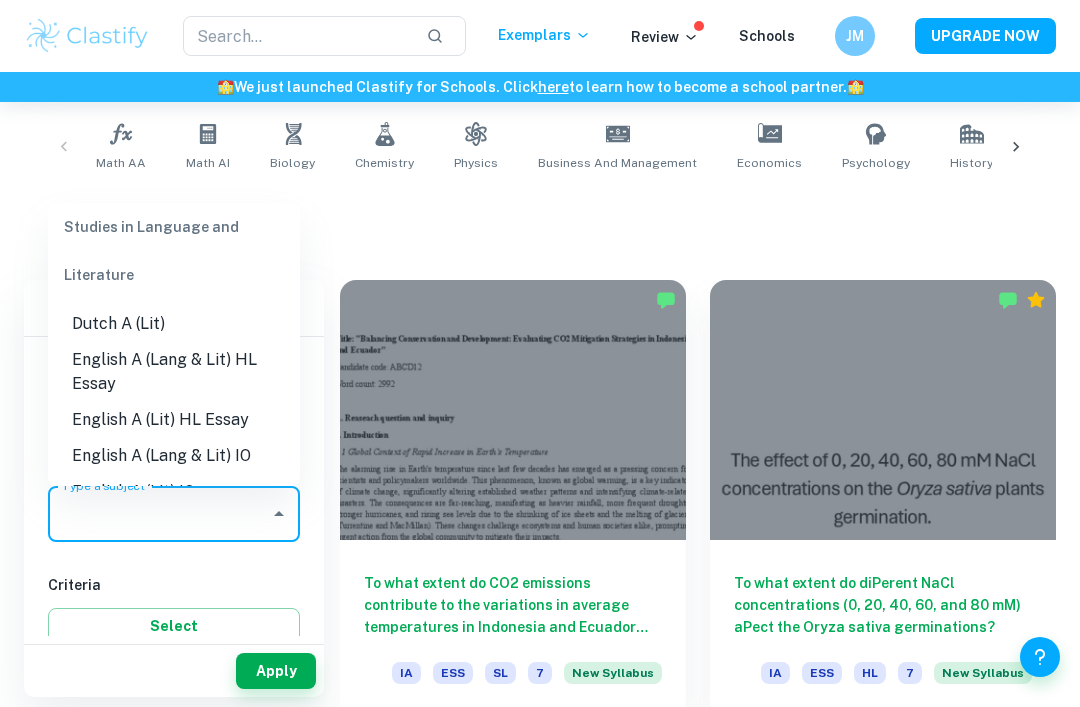 click on "Criteria Select" at bounding box center (174, 609) 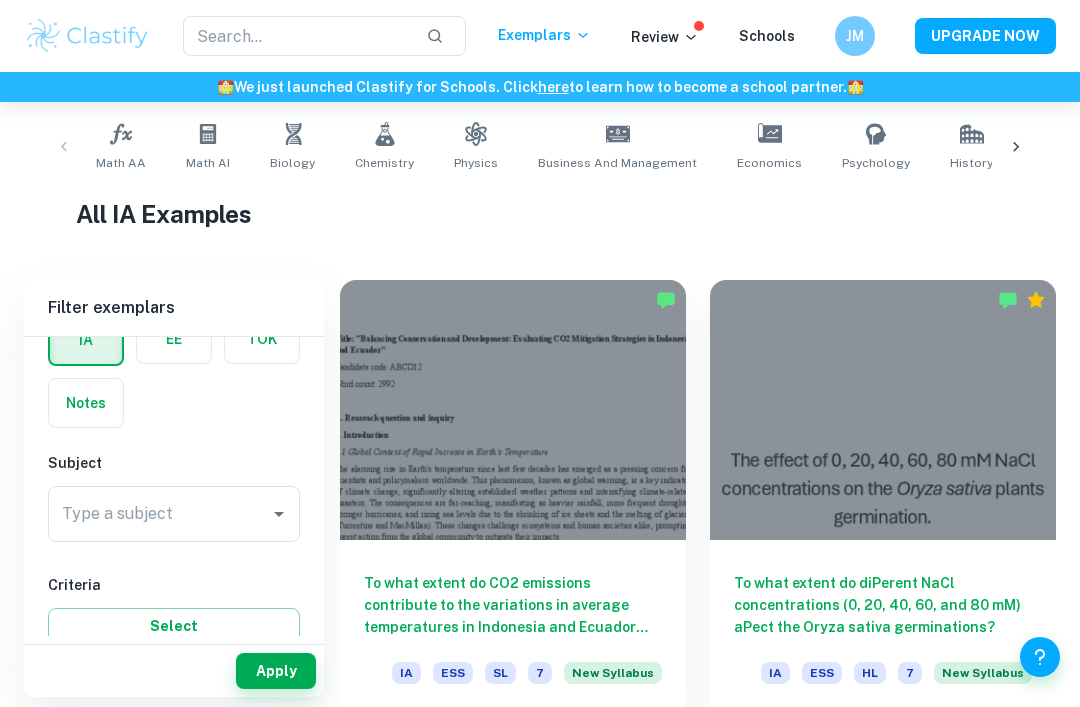scroll, scrollTop: 105, scrollLeft: 0, axis: vertical 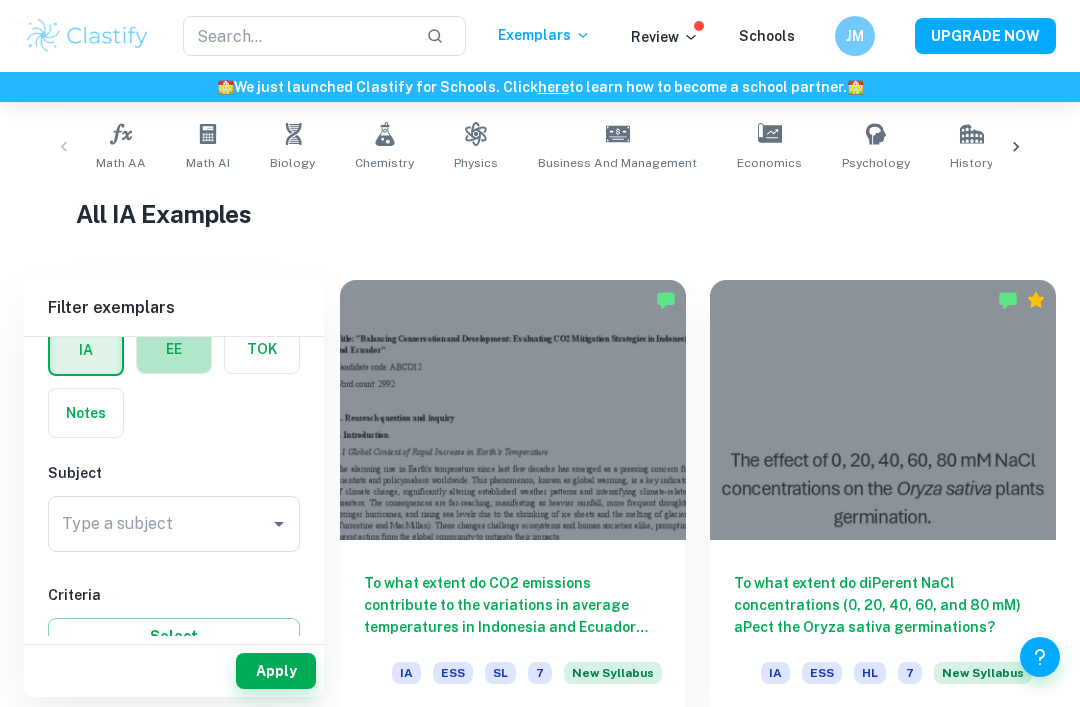 click at bounding box center (174, 349) 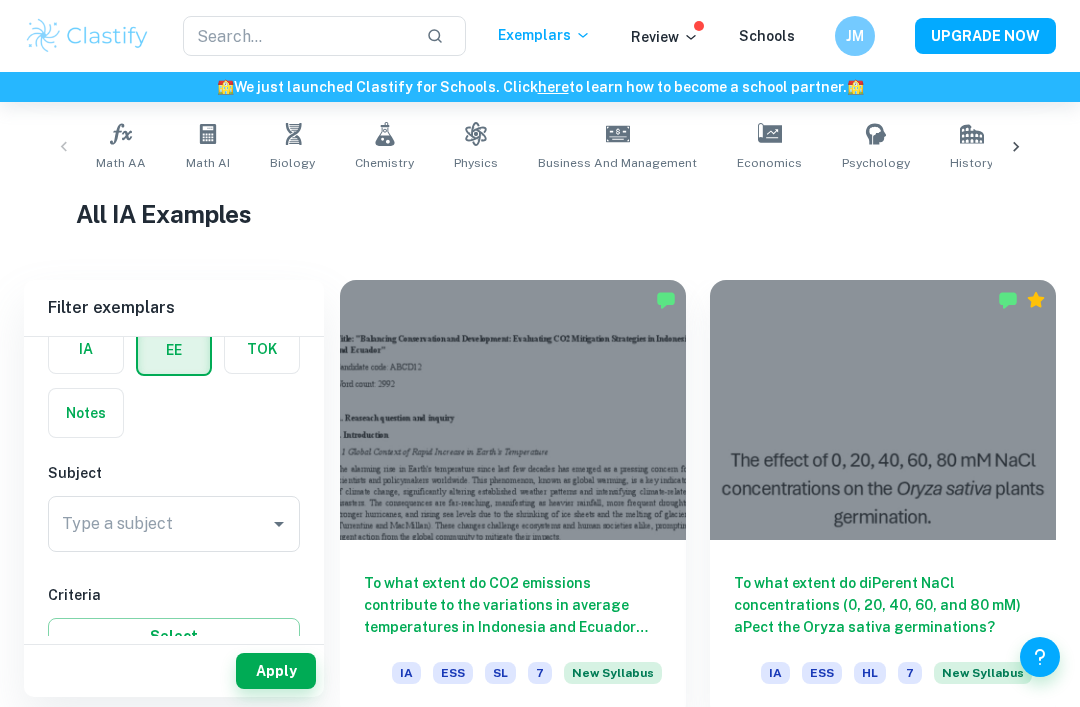 click on "Type a subject" at bounding box center (159, 524) 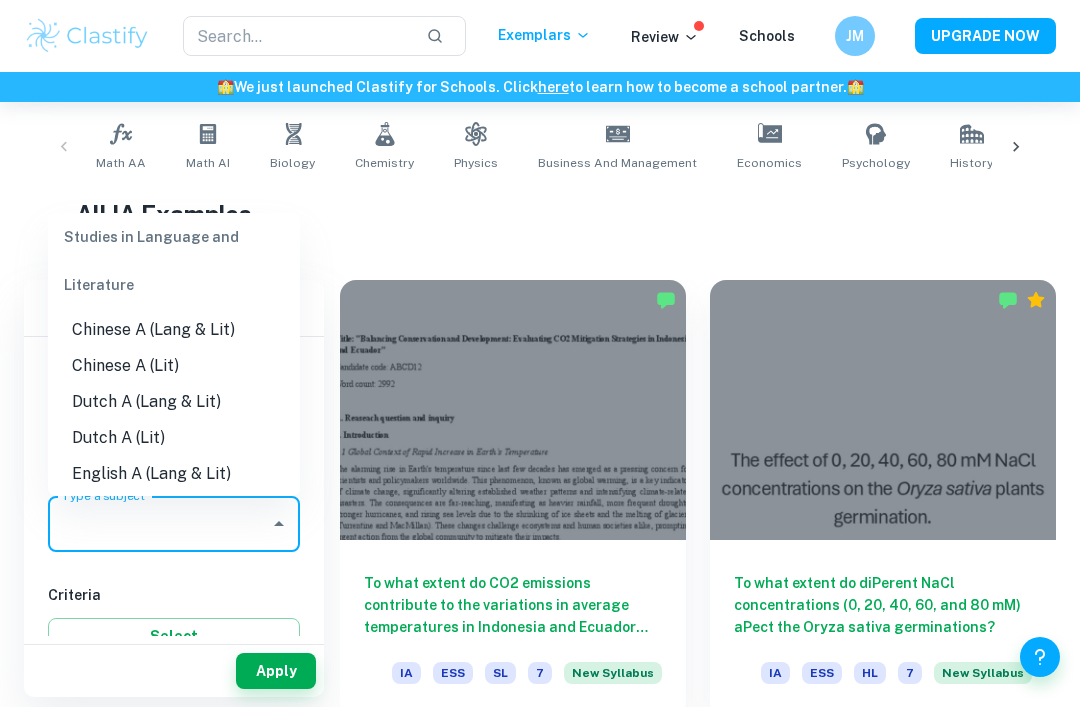 scroll, scrollTop: 105, scrollLeft: 0, axis: vertical 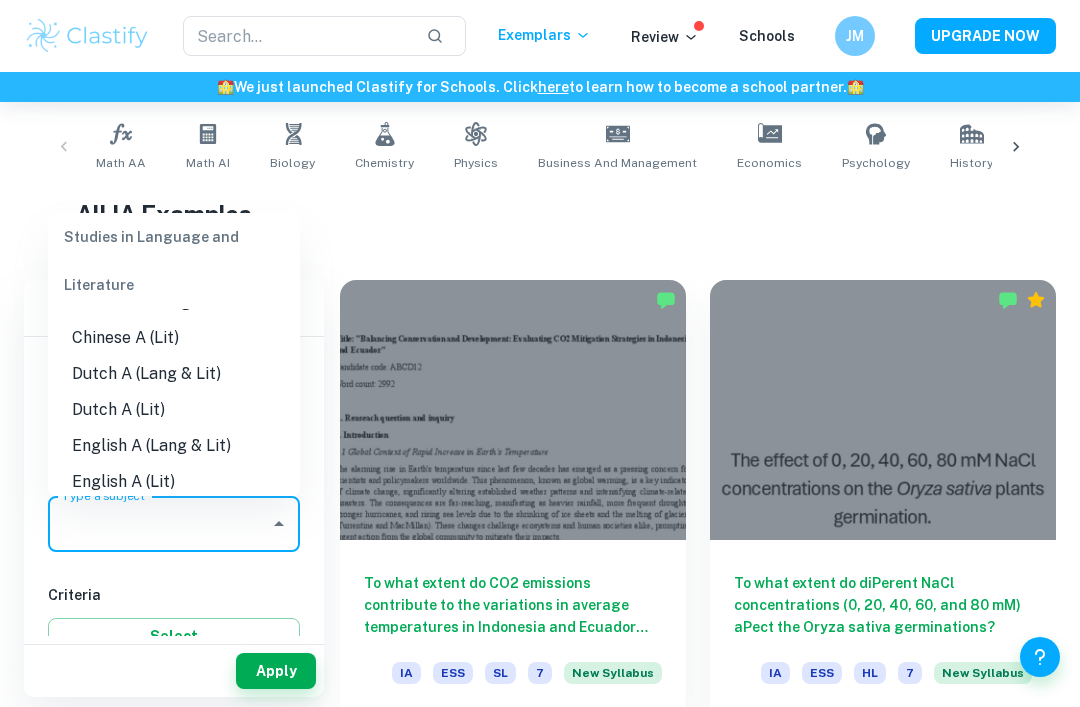 click on "English A (Lang & Lit)" at bounding box center (174, 446) 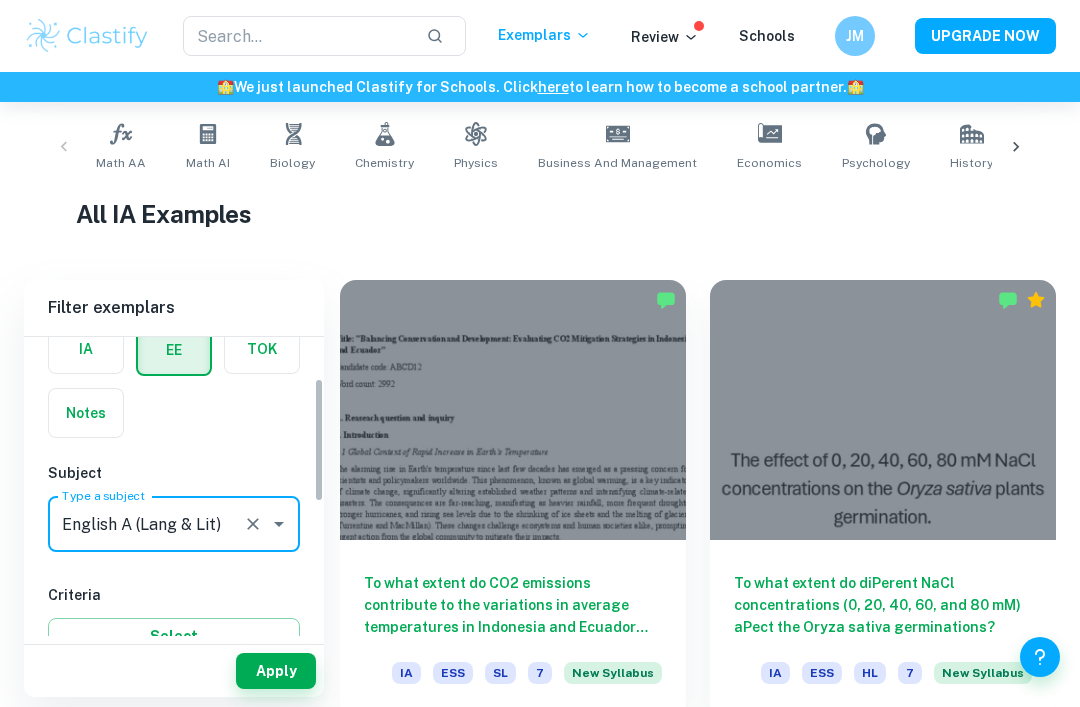 scroll, scrollTop: 193, scrollLeft: 0, axis: vertical 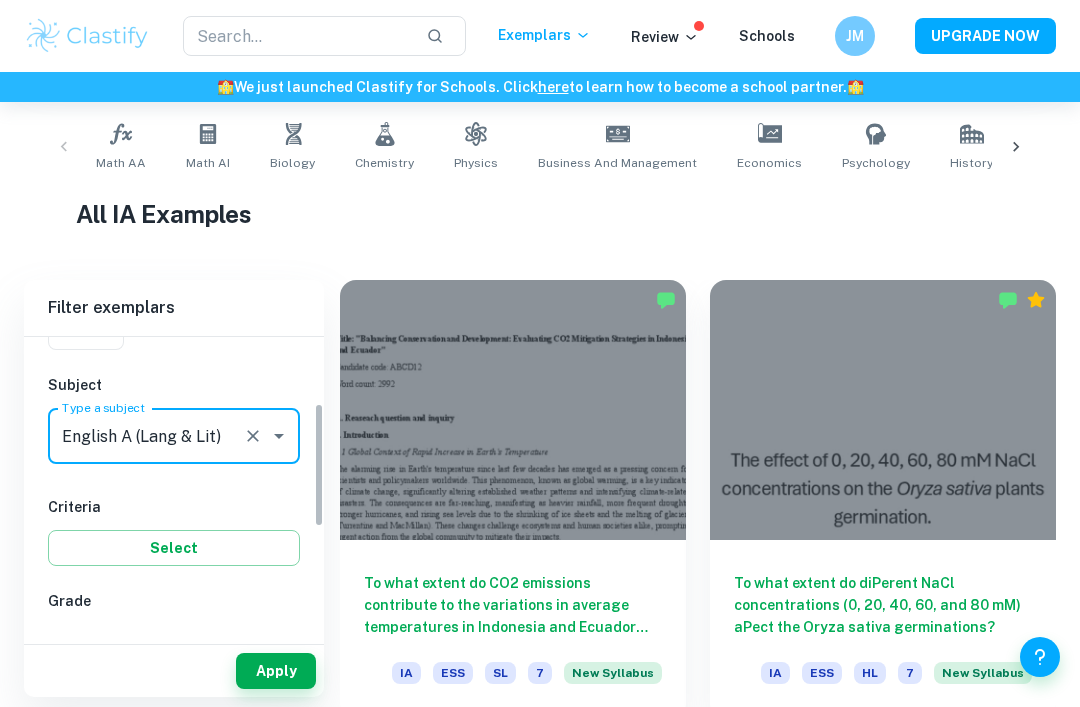 click on "Apply" at bounding box center (276, 671) 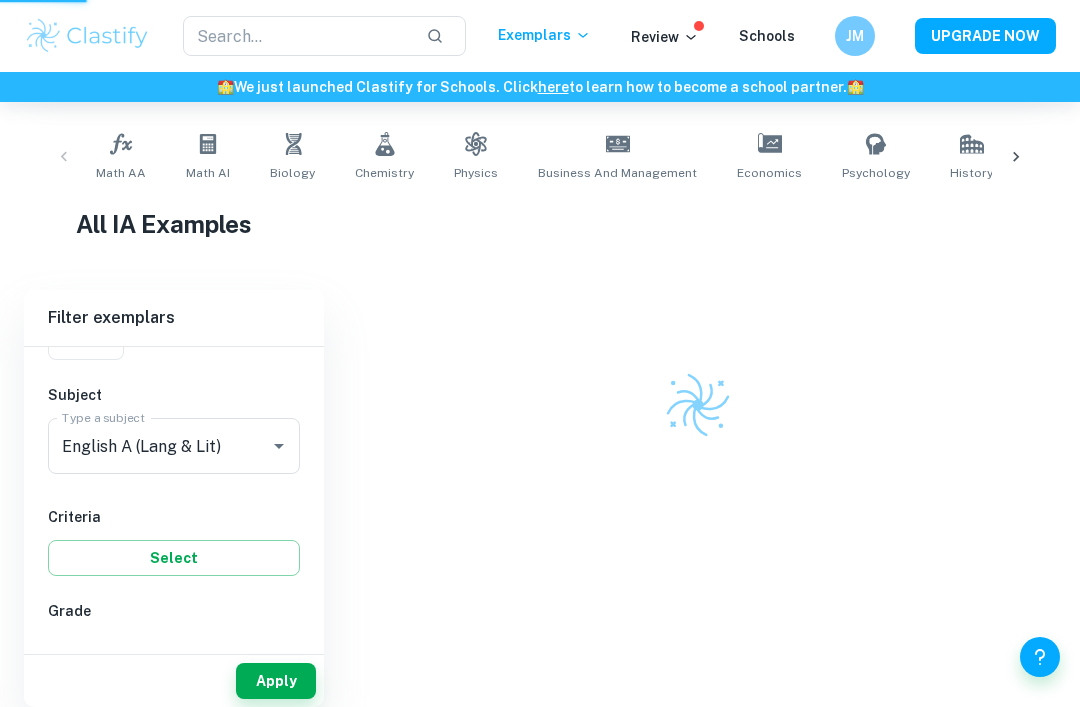 scroll, scrollTop: 354, scrollLeft: 0, axis: vertical 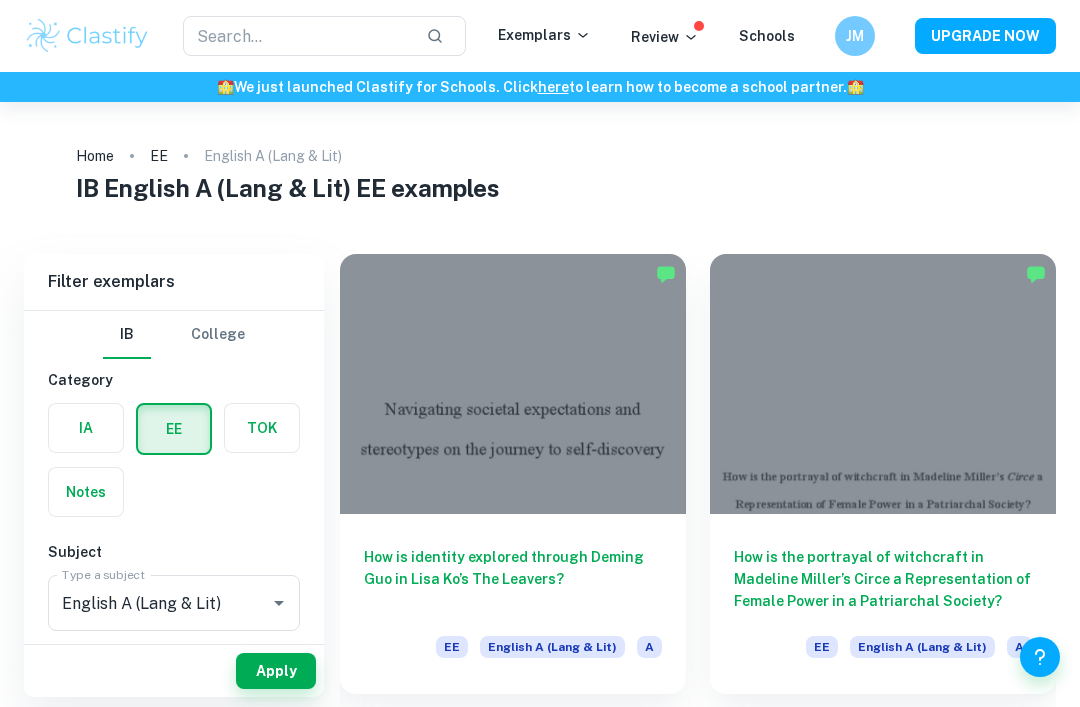 click at bounding box center [297, 36] 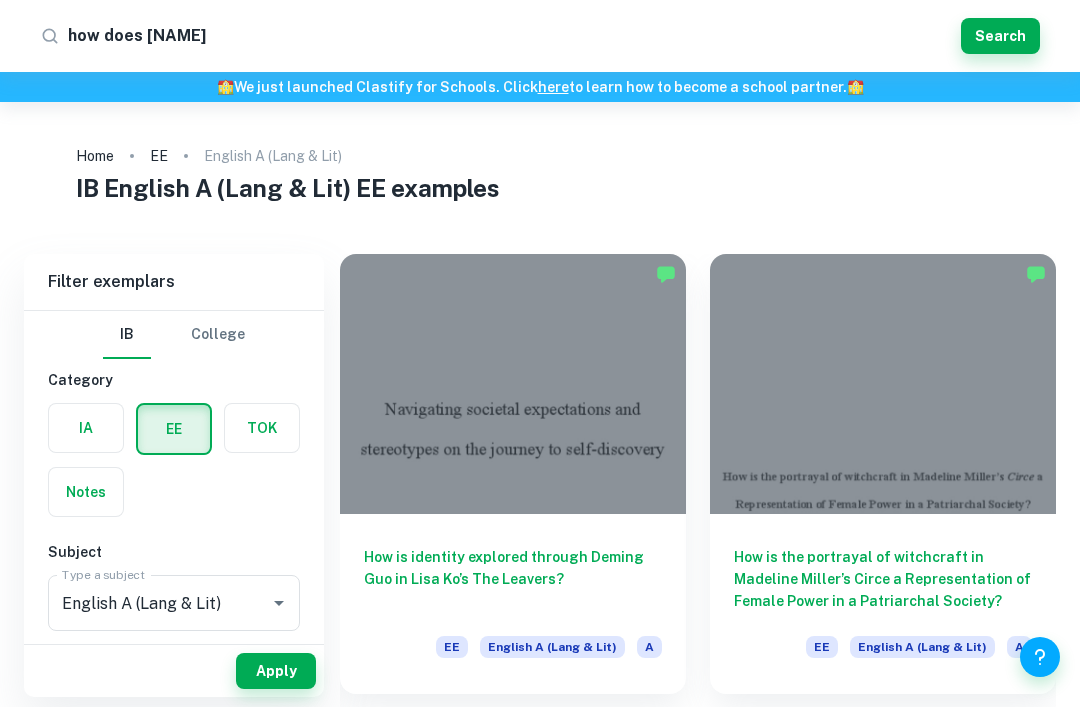 type on "how does [BRAND]" 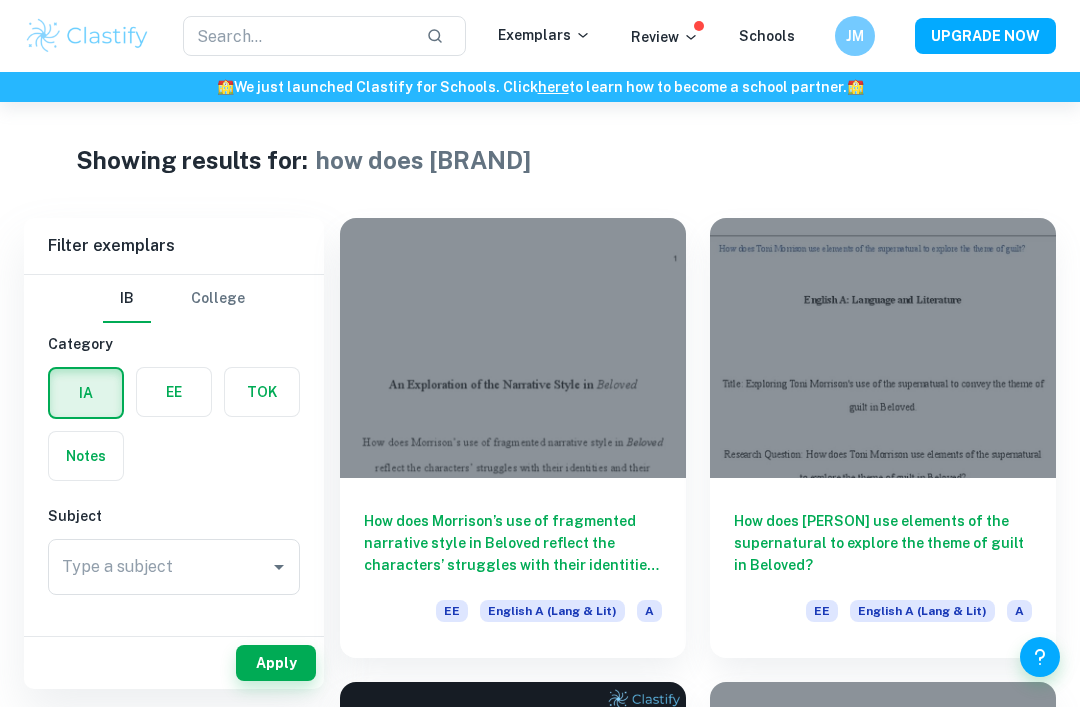 click on "How does Morrison’s use of fragmented narrative style in Beloved reflect the characters’ struggles with their identities and their experiences of trauma?" at bounding box center [513, 543] 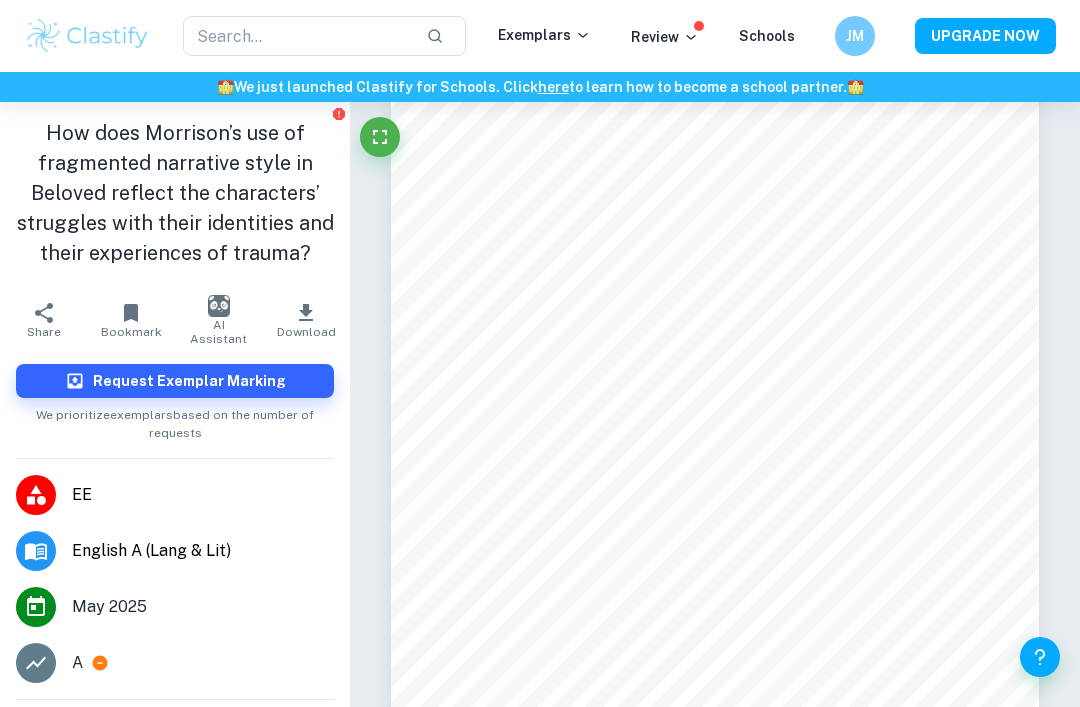 scroll, scrollTop: 2734, scrollLeft: 0, axis: vertical 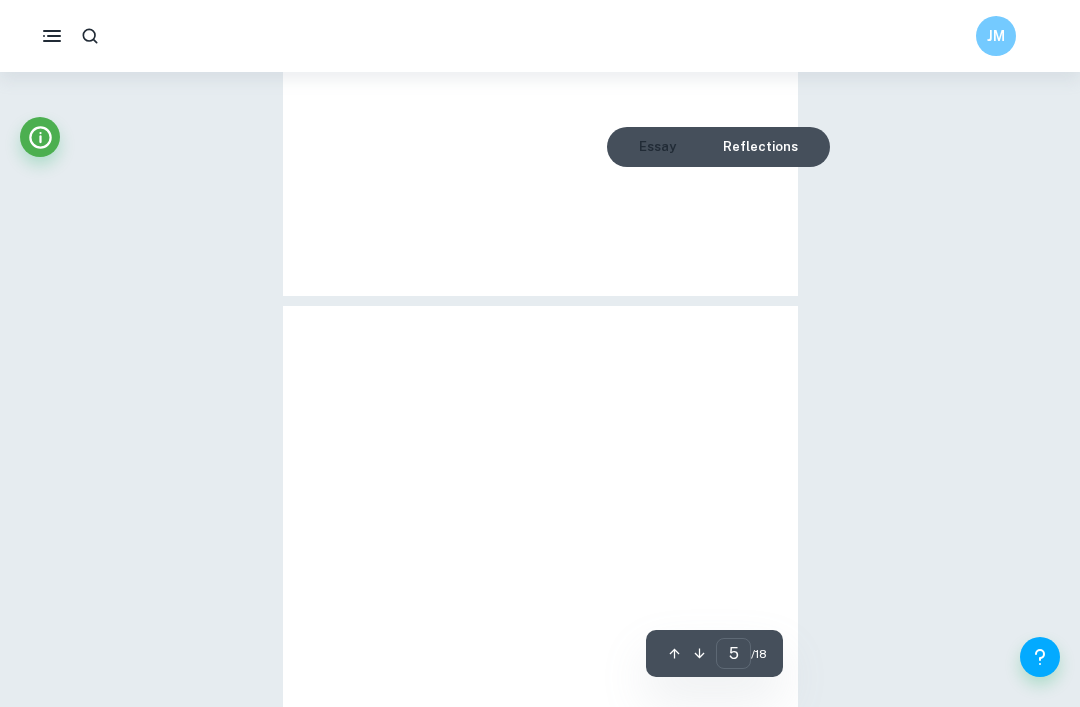 type on "4" 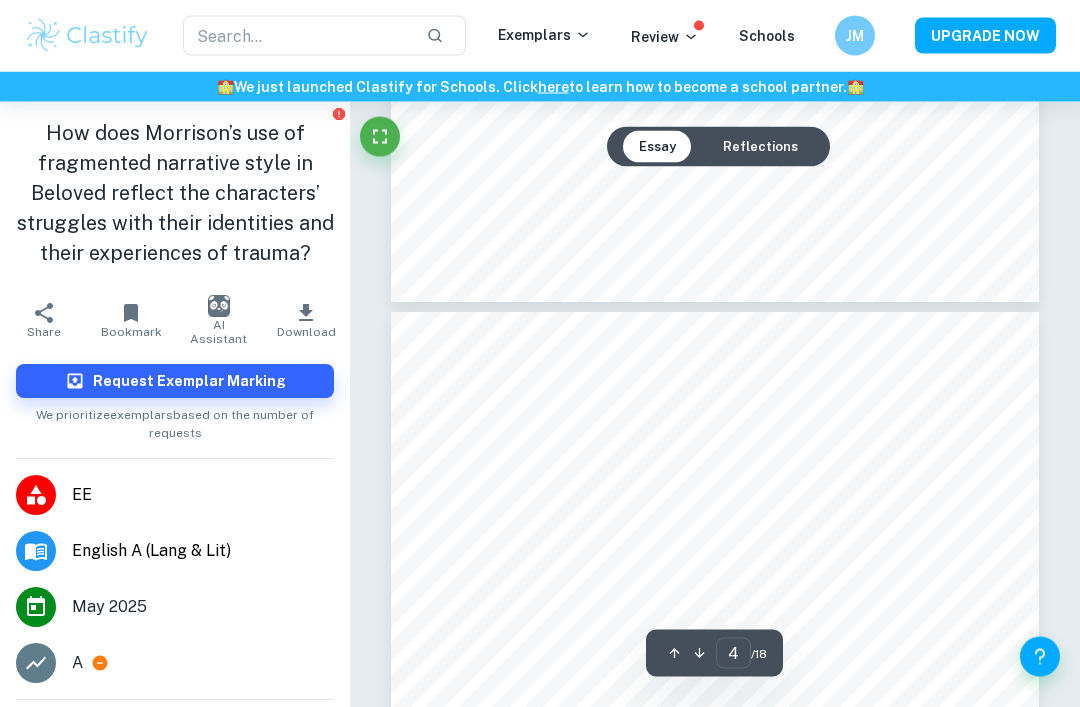 scroll, scrollTop: 2568, scrollLeft: 0, axis: vertical 